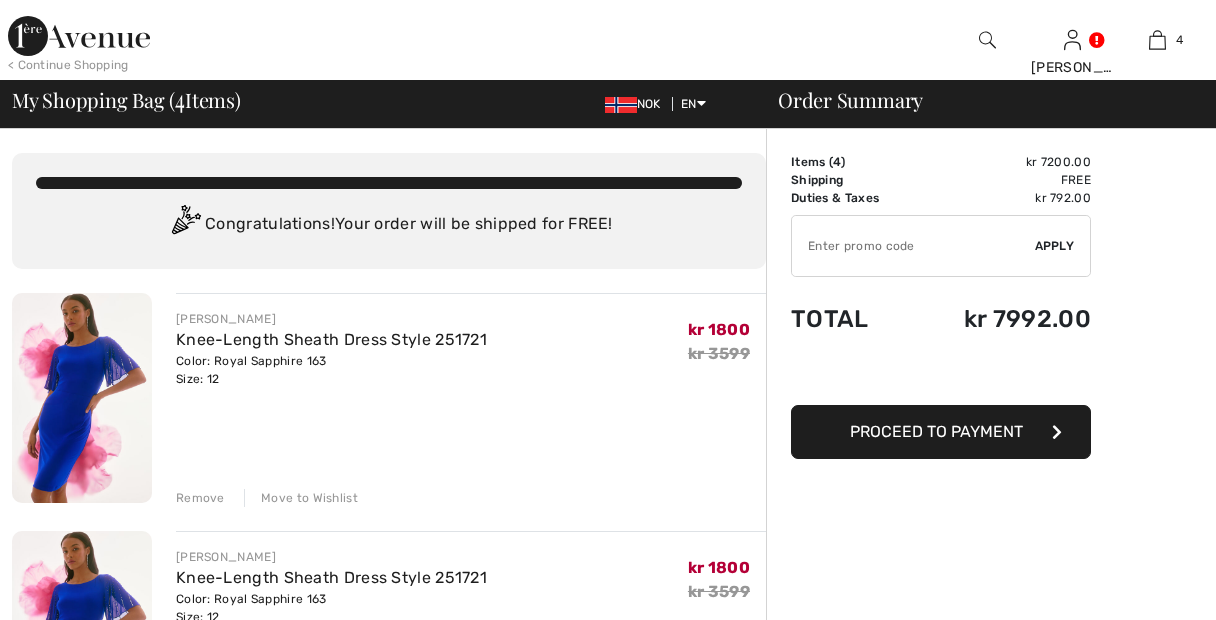 scroll, scrollTop: 0, scrollLeft: 0, axis: both 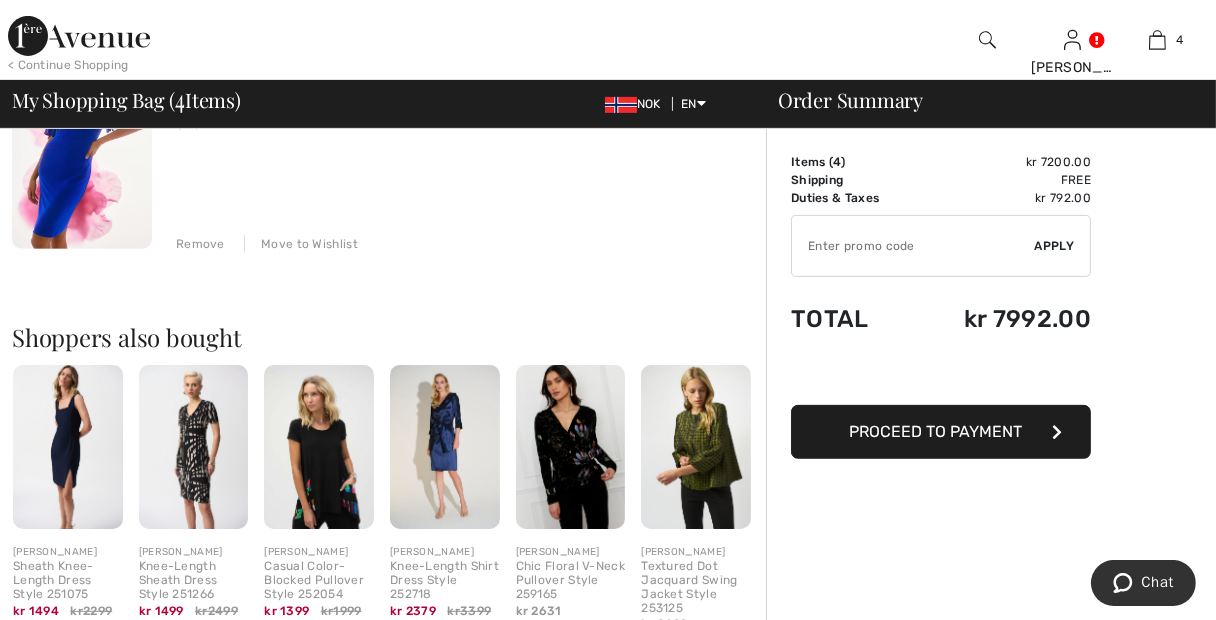 click on "Remove" at bounding box center (200, 244) 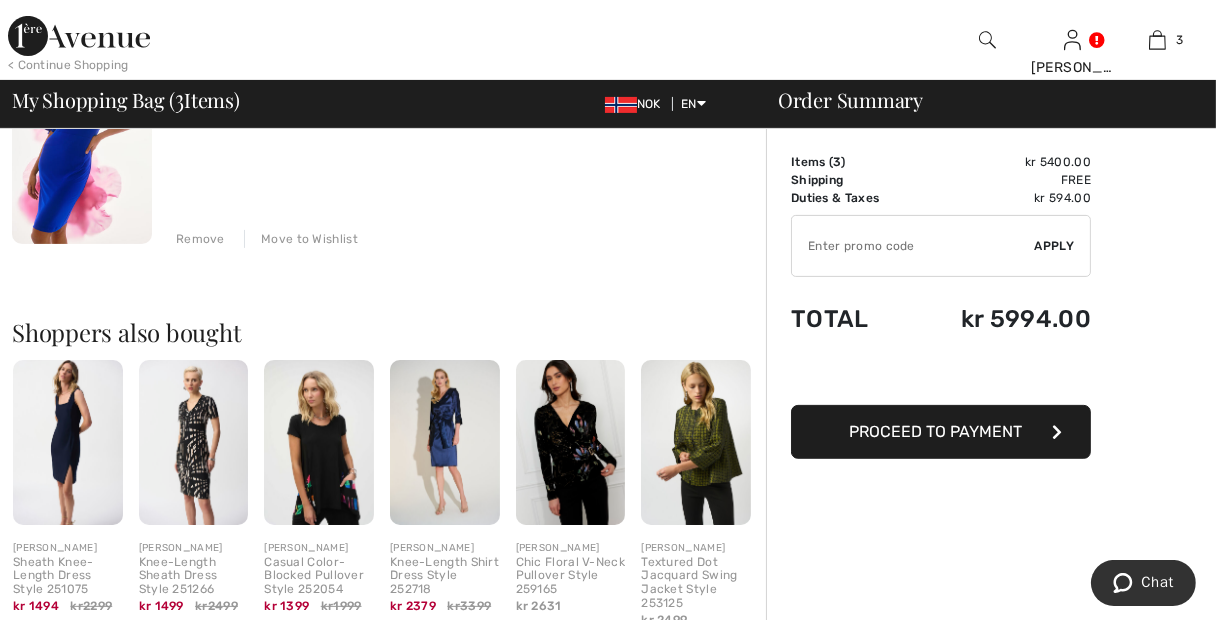 scroll, scrollTop: 554, scrollLeft: 0, axis: vertical 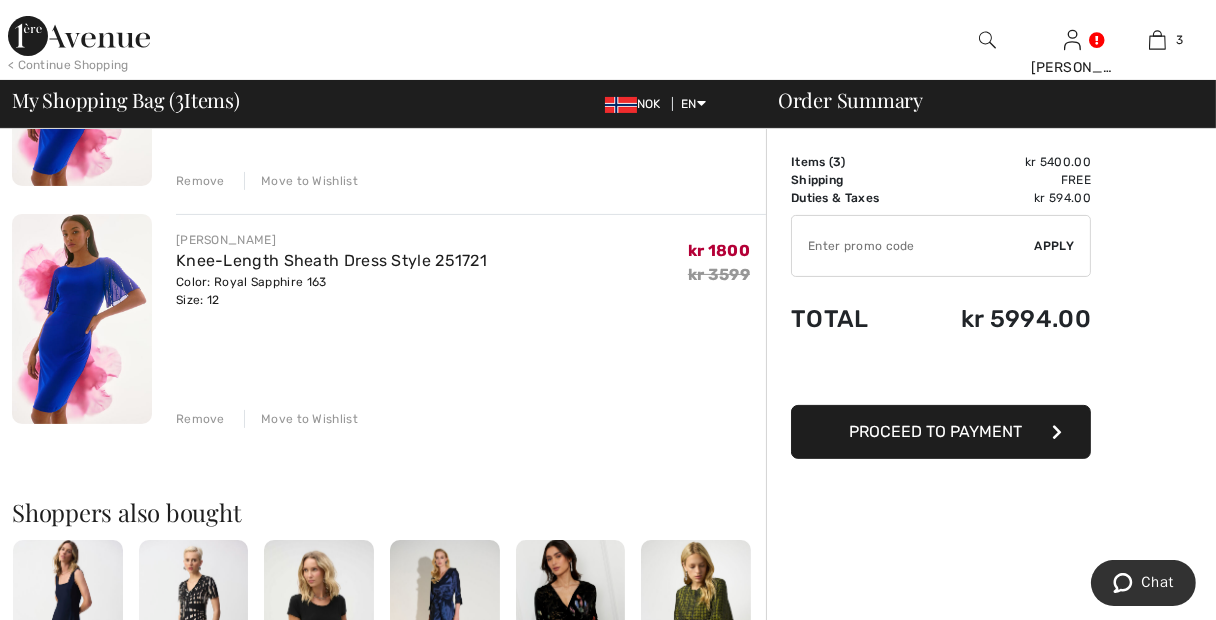 click on "Remove
Move to Wishlist" at bounding box center [471, 417] 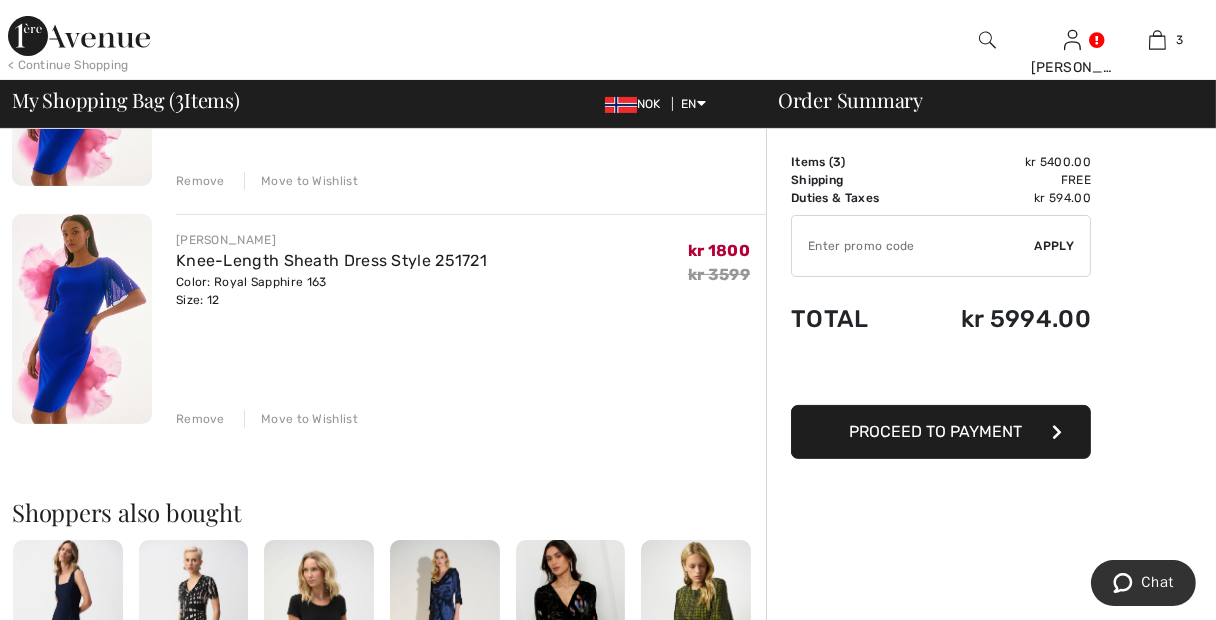 click on "Remove" at bounding box center (200, 419) 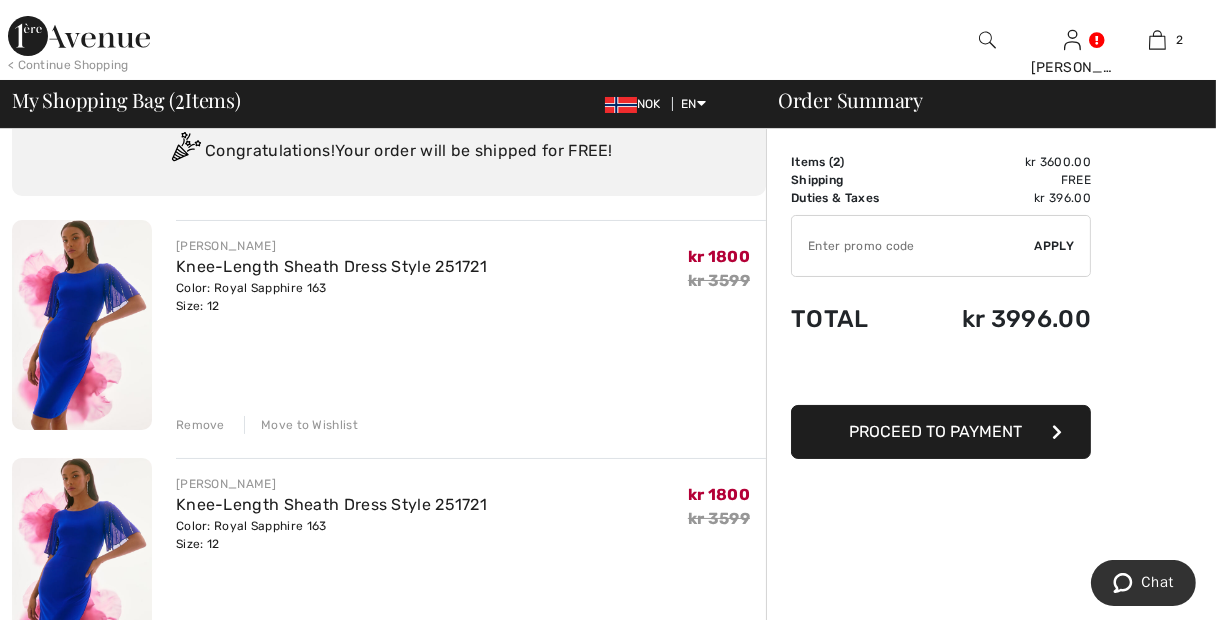 scroll, scrollTop: 0, scrollLeft: 0, axis: both 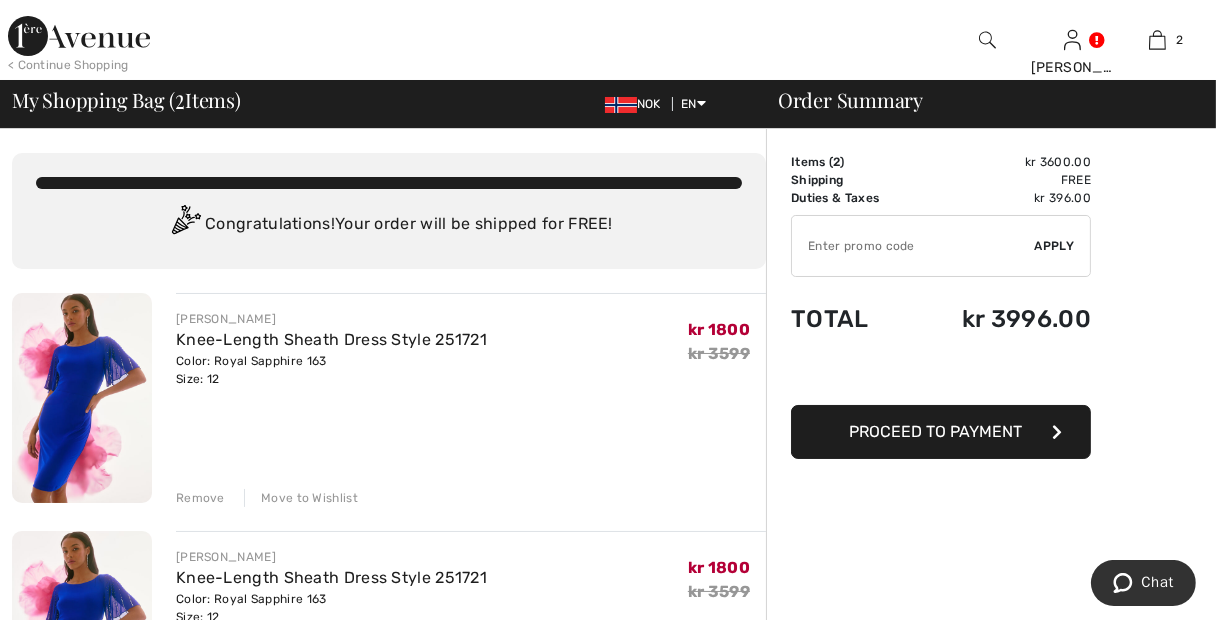 click on "Proceed to Payment" at bounding box center [936, 431] 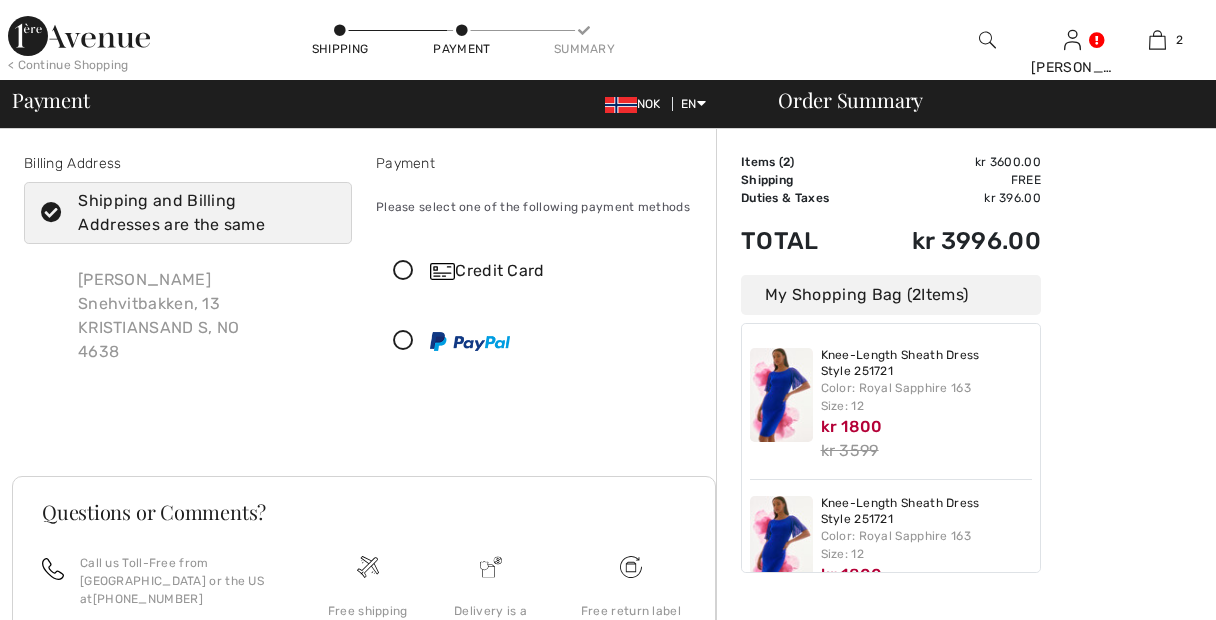 scroll, scrollTop: 0, scrollLeft: 0, axis: both 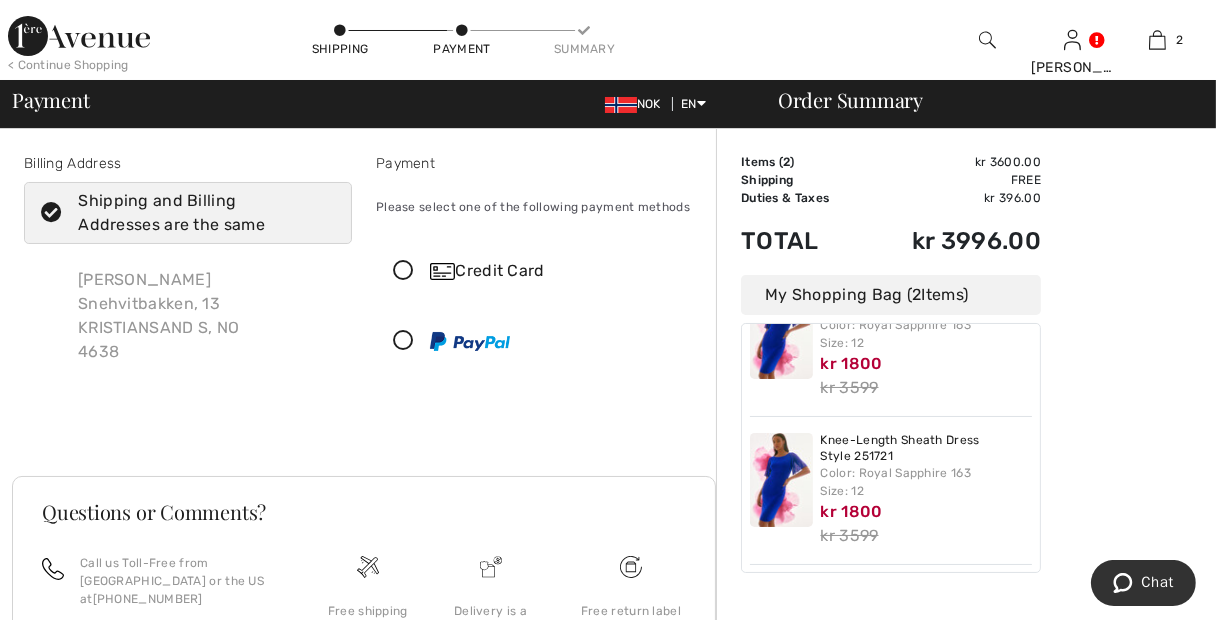 click at bounding box center (403, 271) 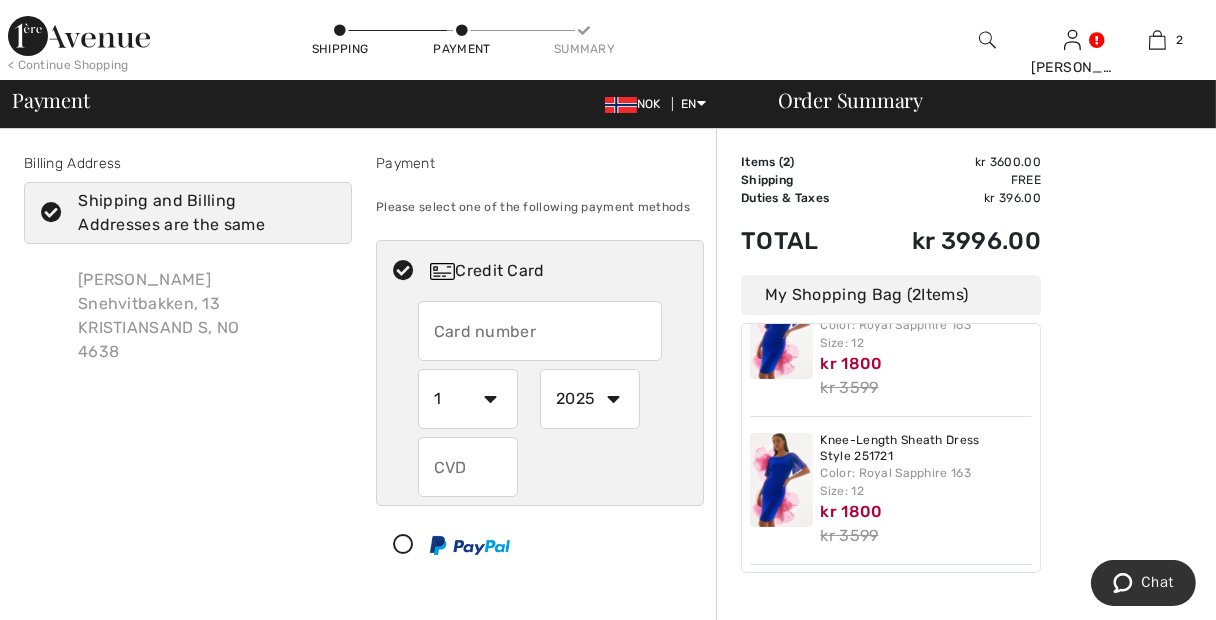 drag, startPoint x: 458, startPoint y: 328, endPoint x: 475, endPoint y: 346, distance: 24.758837 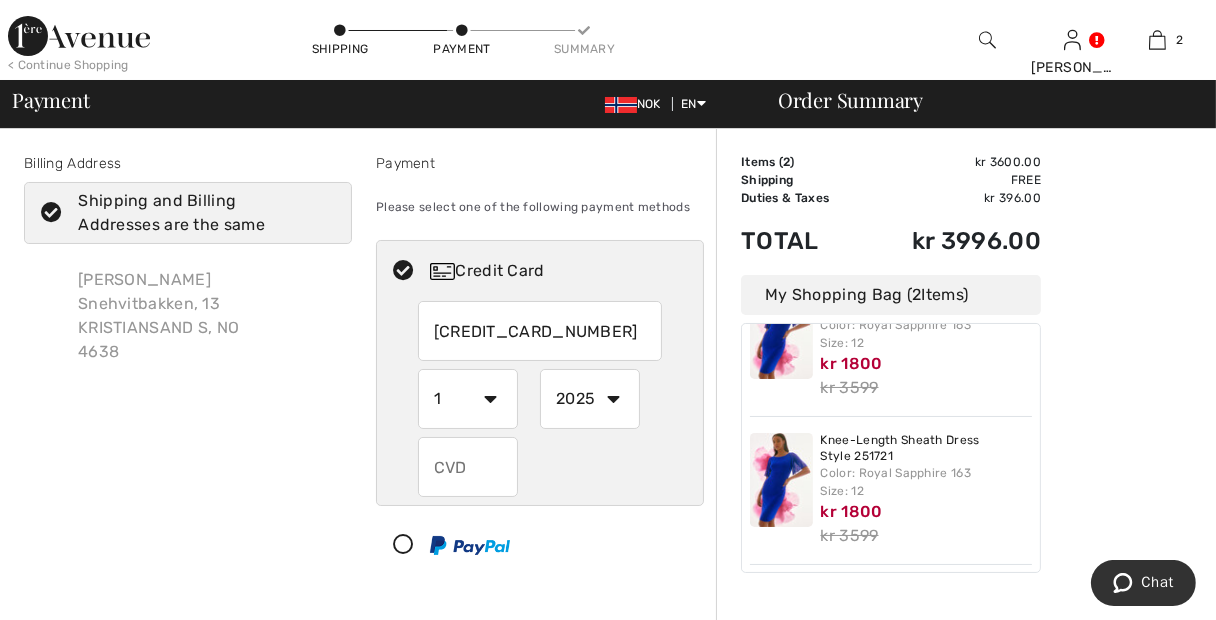 select on "9" 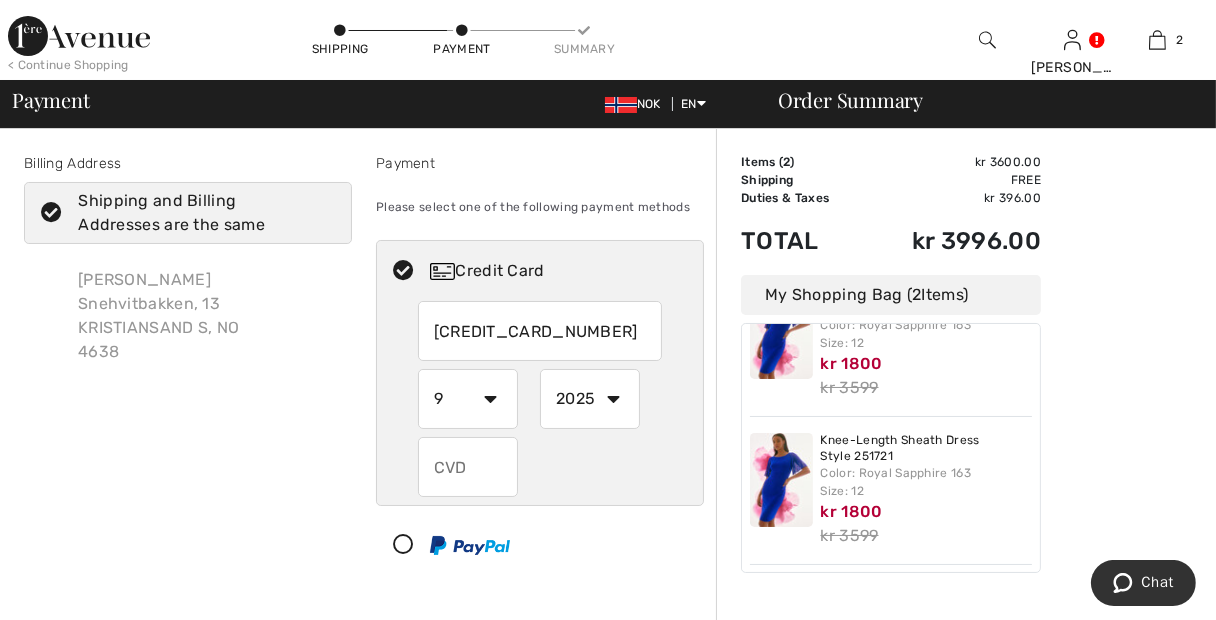 select on "2027" 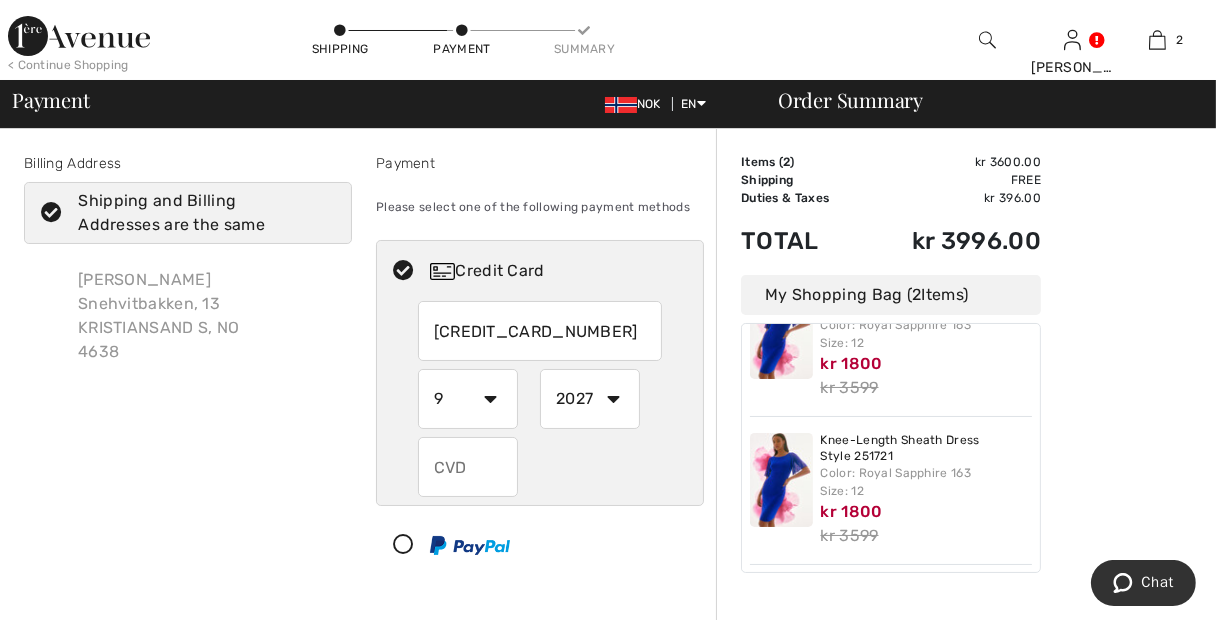 type on "134" 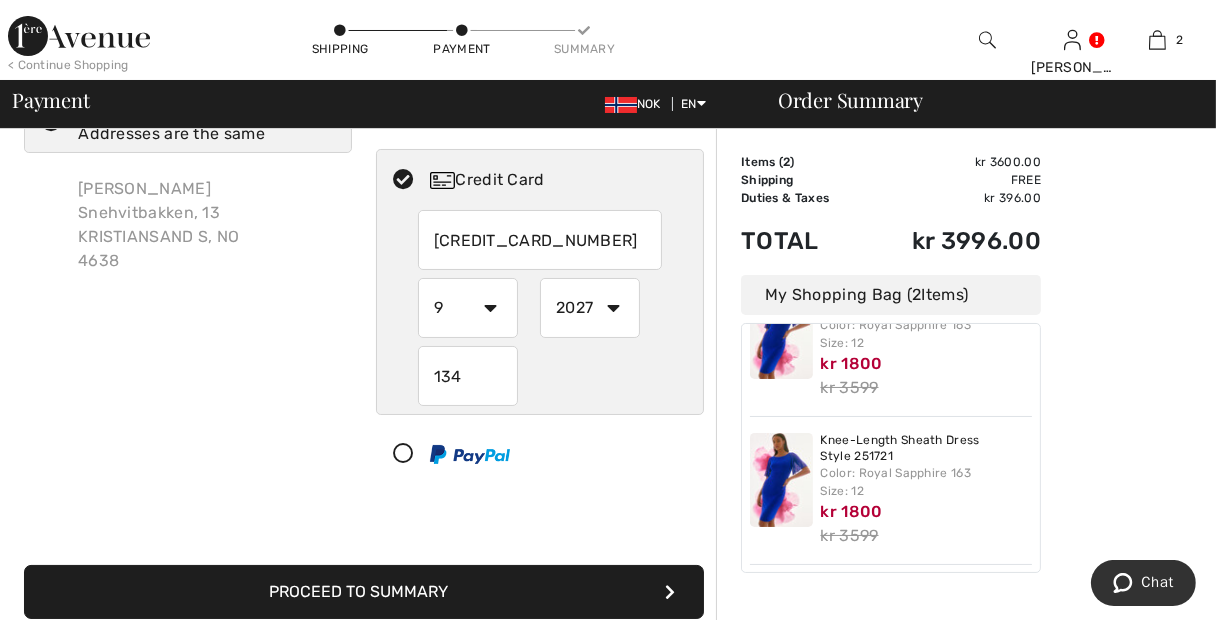 scroll, scrollTop: 193, scrollLeft: 0, axis: vertical 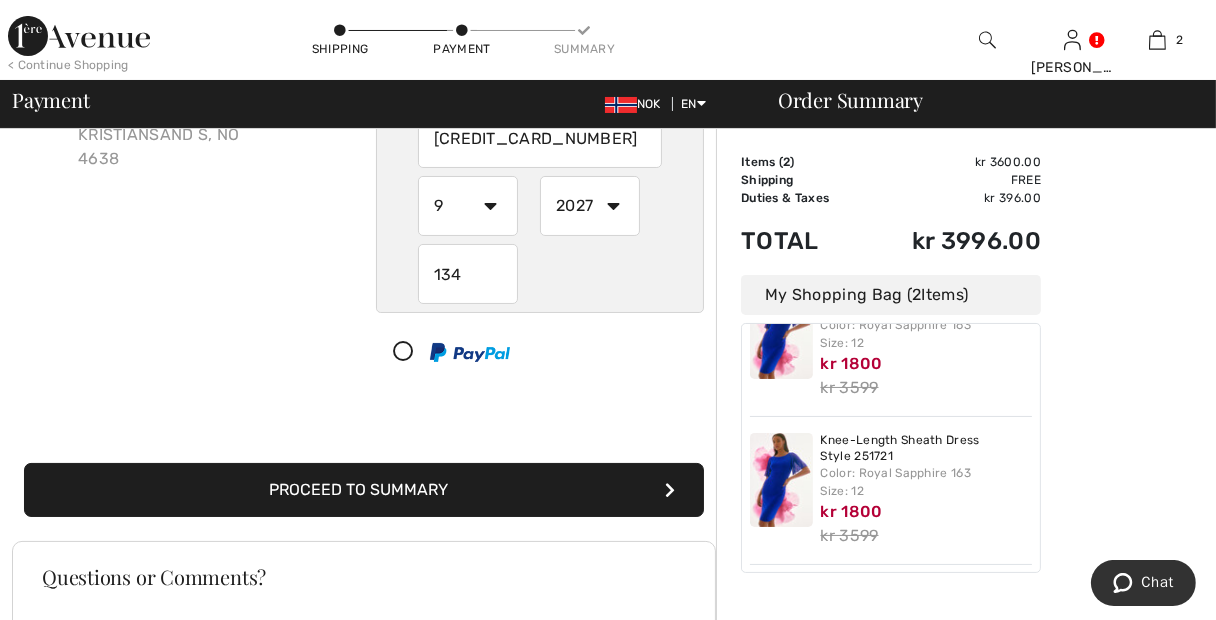 click on "Proceed to Summary" at bounding box center (364, 490) 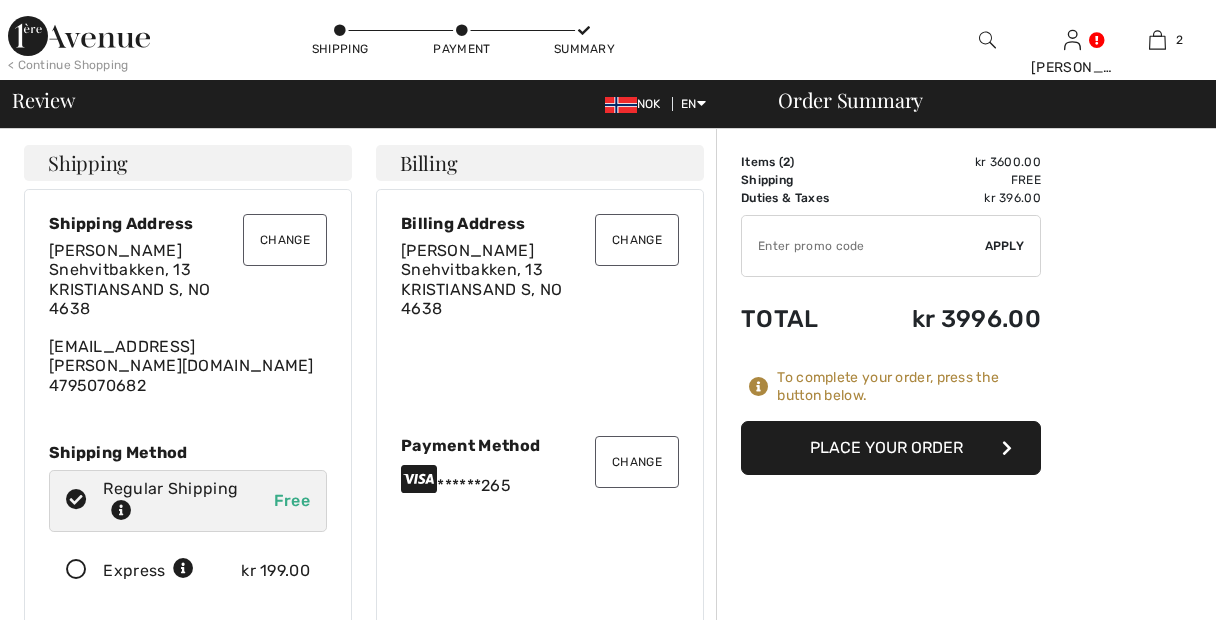 checkbox on "true" 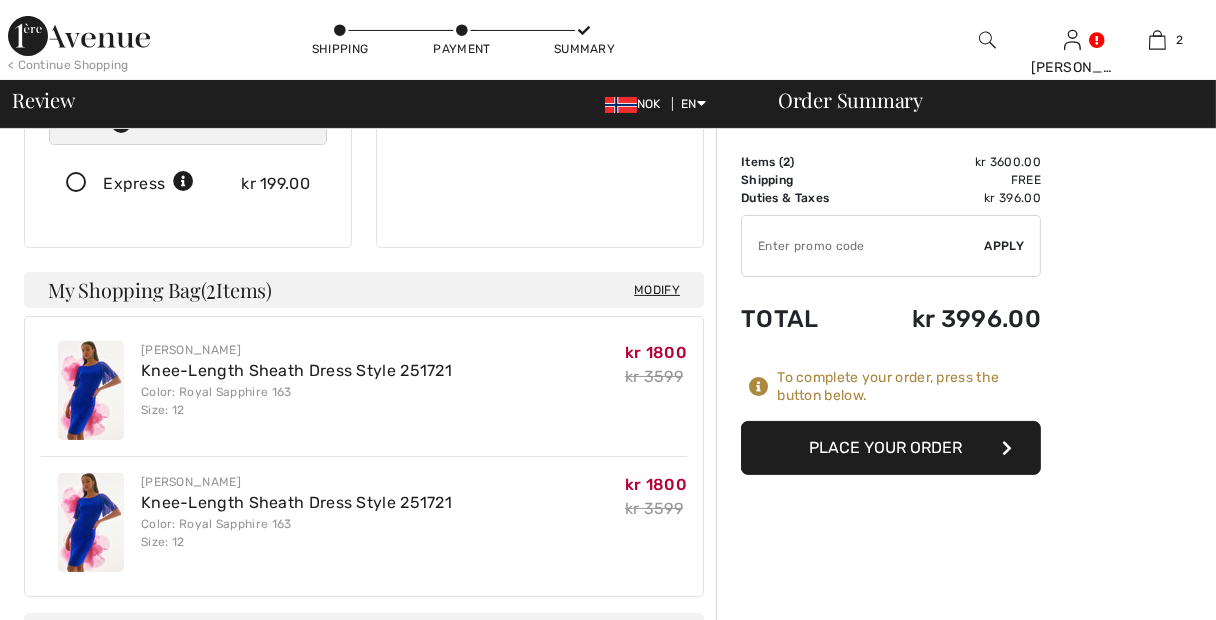 scroll, scrollTop: 0, scrollLeft: 0, axis: both 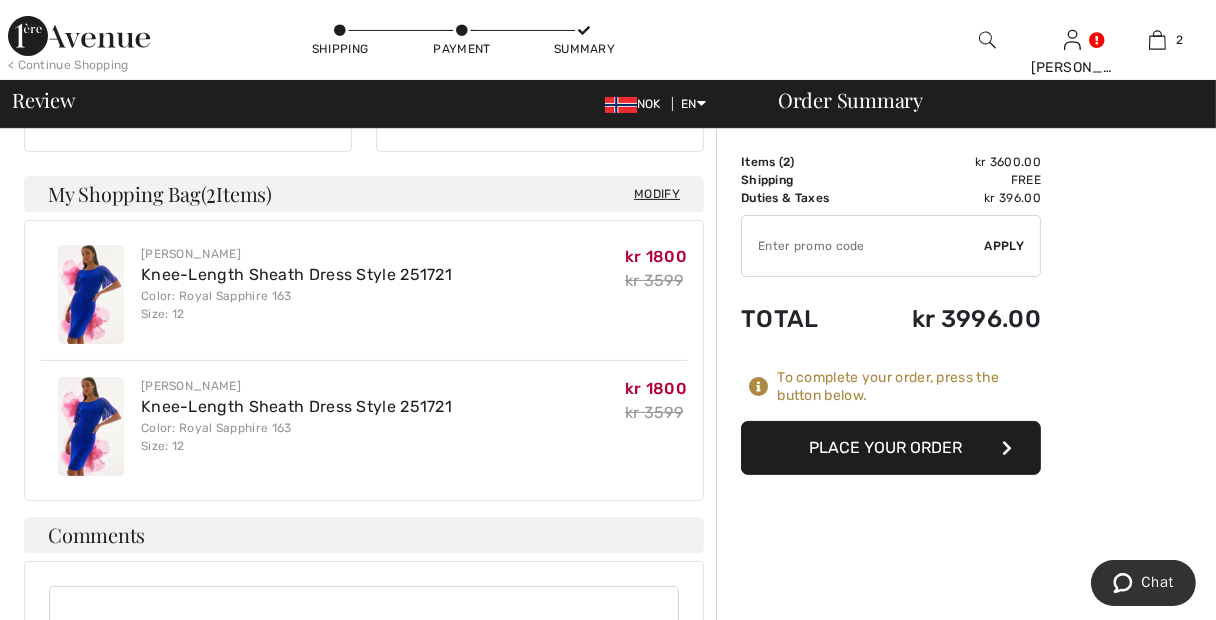 click on "Place Your Order" at bounding box center [891, 448] 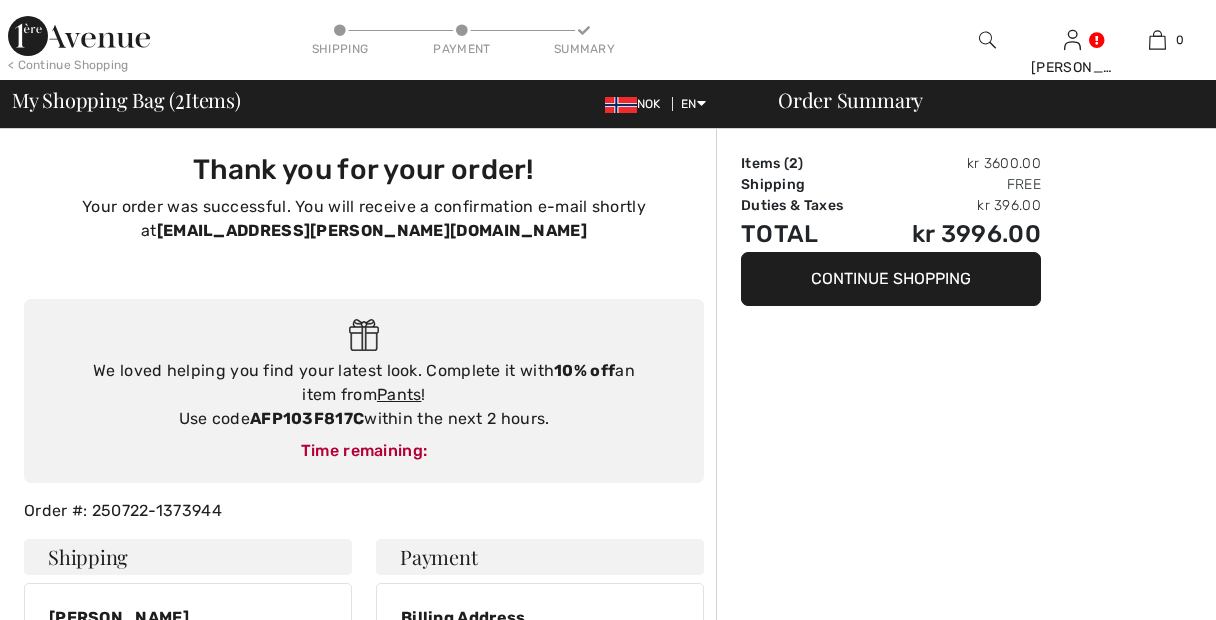 scroll, scrollTop: 0, scrollLeft: 0, axis: both 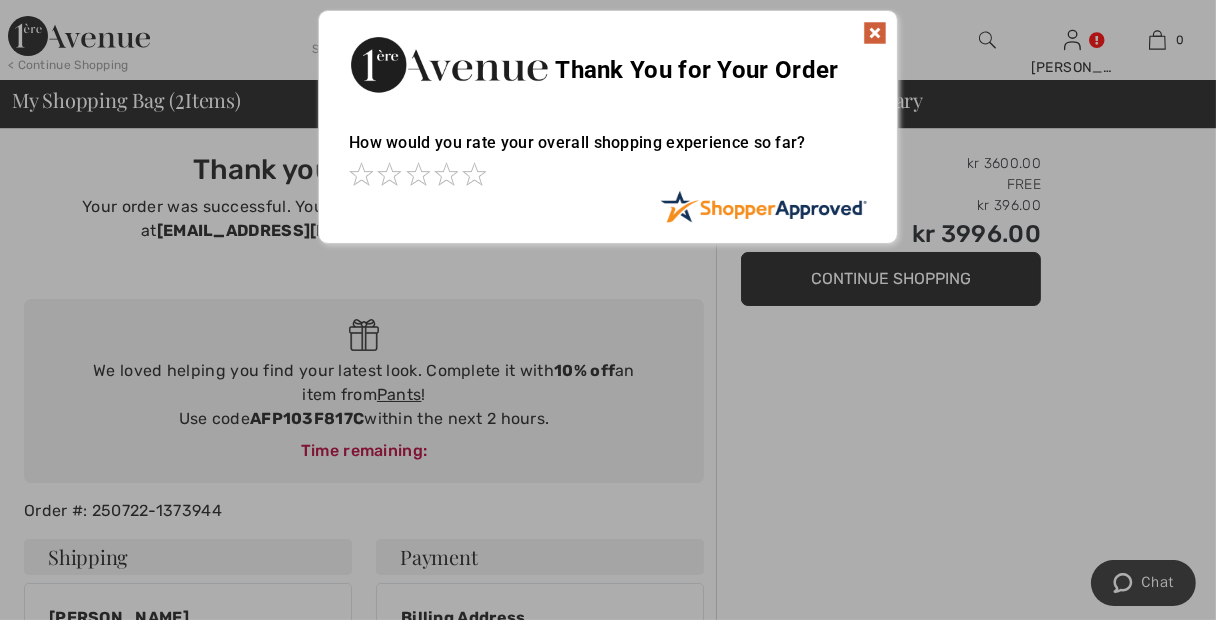 click at bounding box center [875, 33] 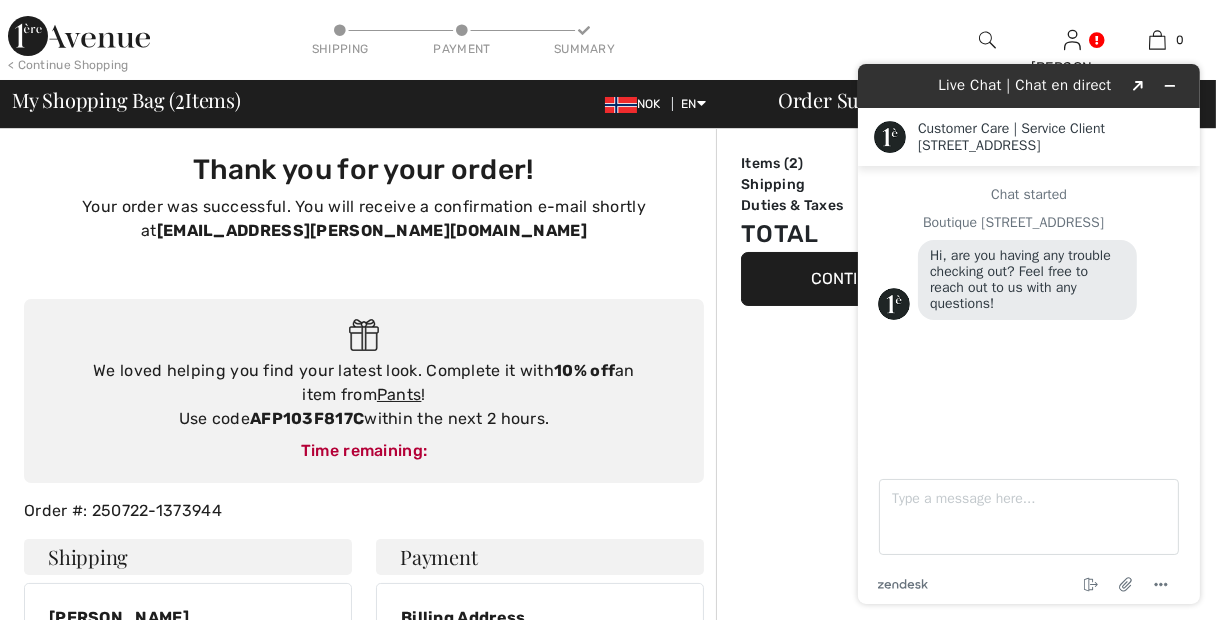 scroll, scrollTop: 0, scrollLeft: 0, axis: both 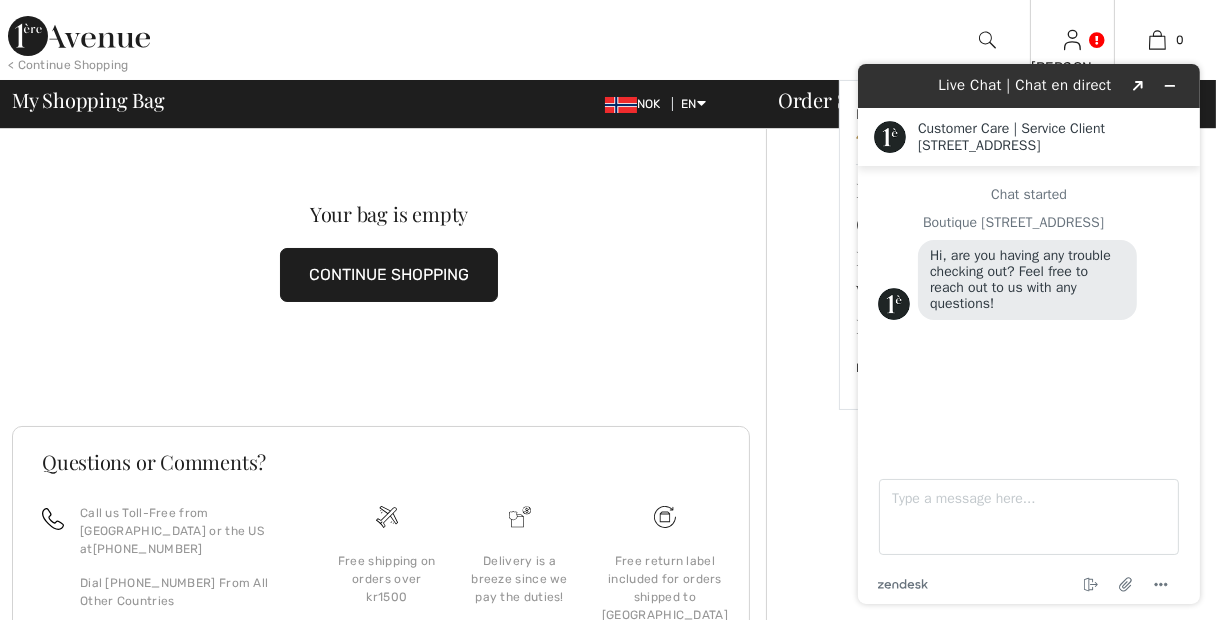 click on "[PERSON_NAME]
Hi, [PERSON_NAME]!   400 Reward points
My Info
Orders
My Addresses
Wishlist
My Closet
Logout" at bounding box center [1072, 40] 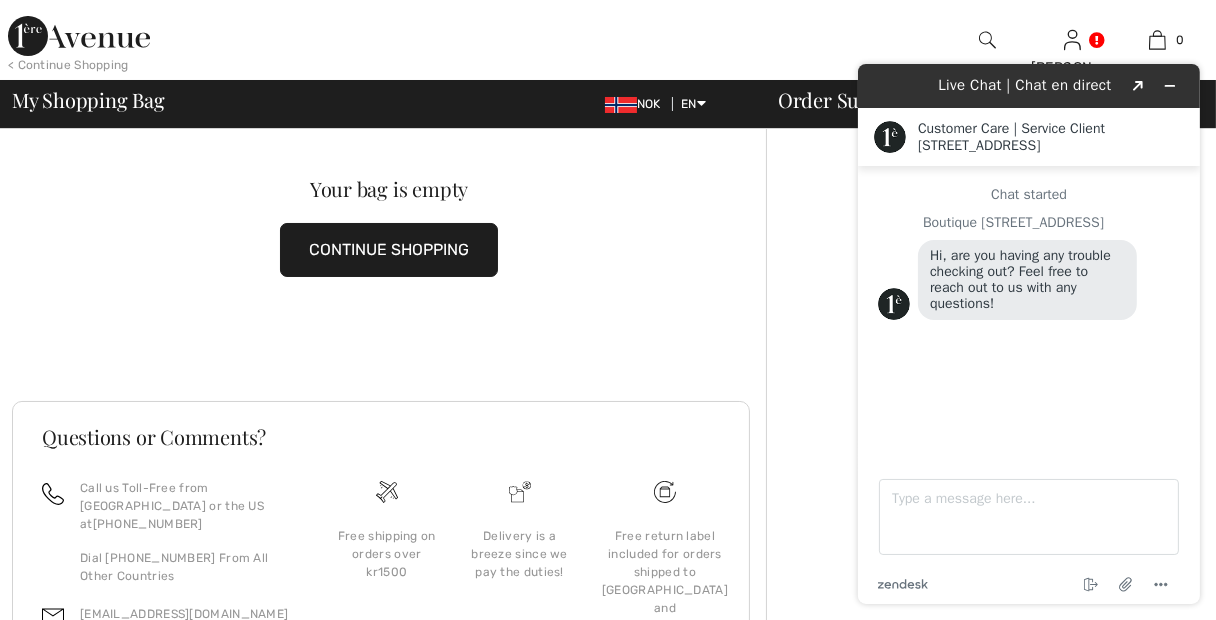 scroll, scrollTop: 0, scrollLeft: 0, axis: both 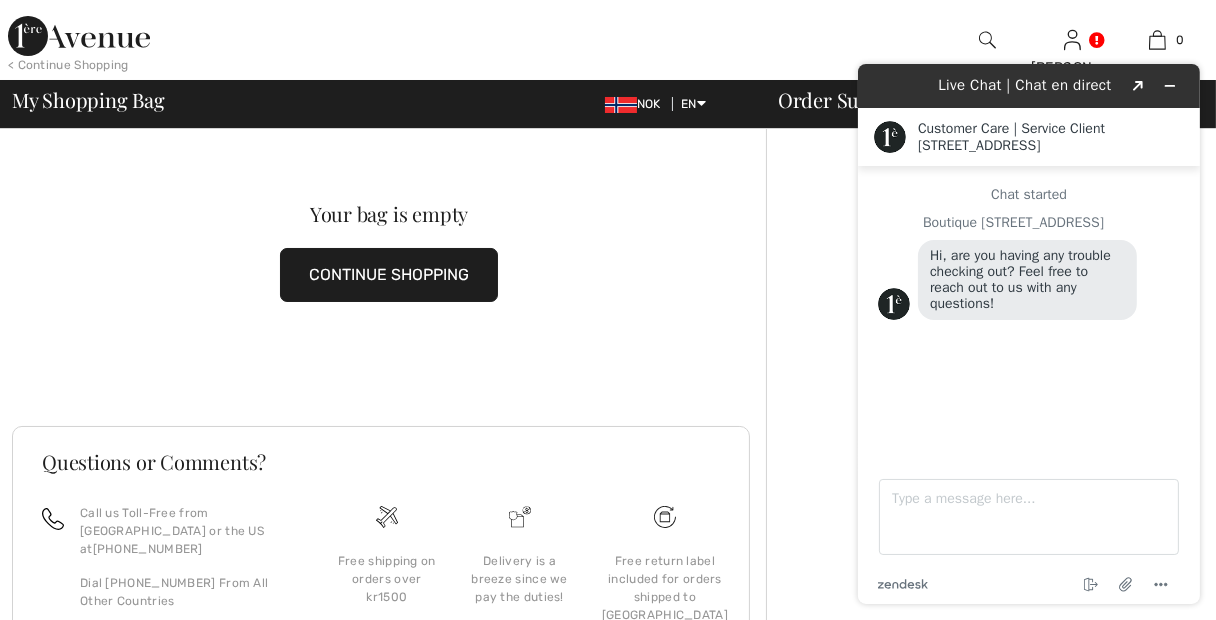 click on "< Continue Shopping
Anny
Hi, Anny!   400 Reward points
My Info
Orders
My Addresses
Wishlist
My Closet
Logout
0
Your bag is empty" at bounding box center [608, 40] 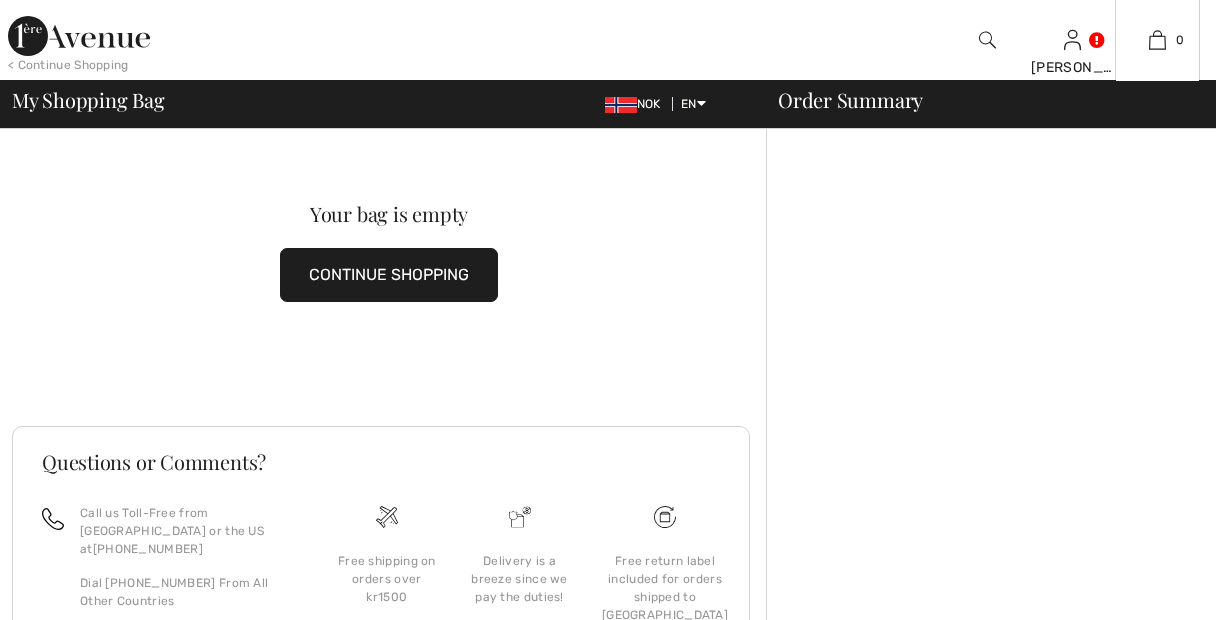 scroll, scrollTop: 0, scrollLeft: 0, axis: both 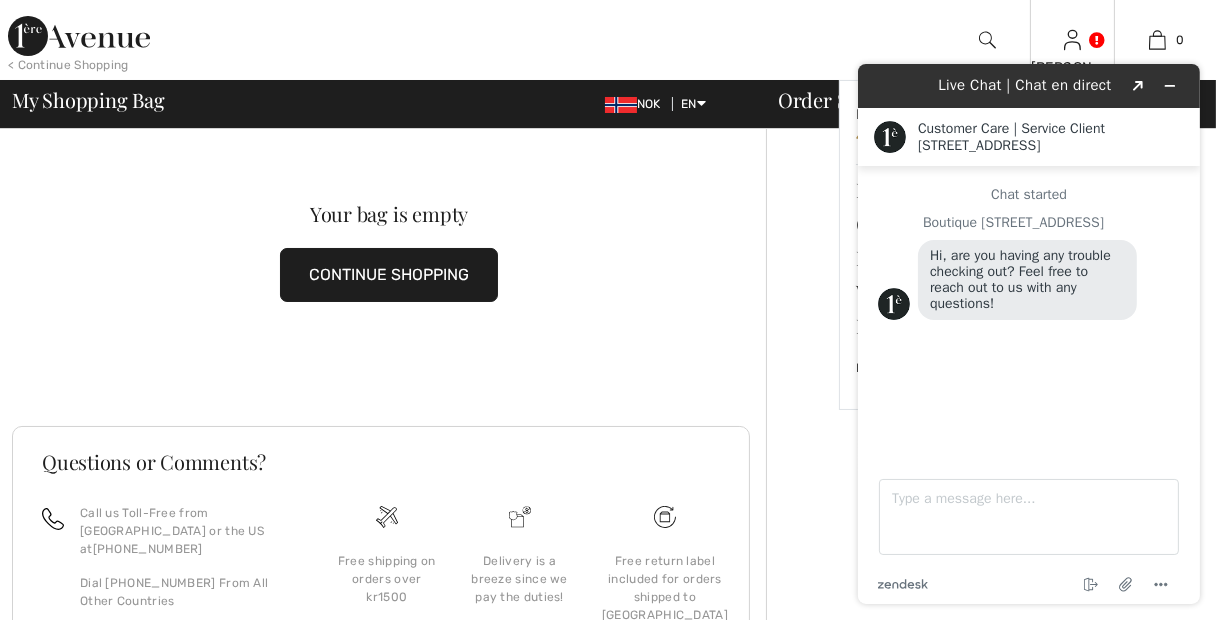 drag, startPoint x: 1083, startPoint y: 41, endPoint x: 252, endPoint y: 12, distance: 831.50586 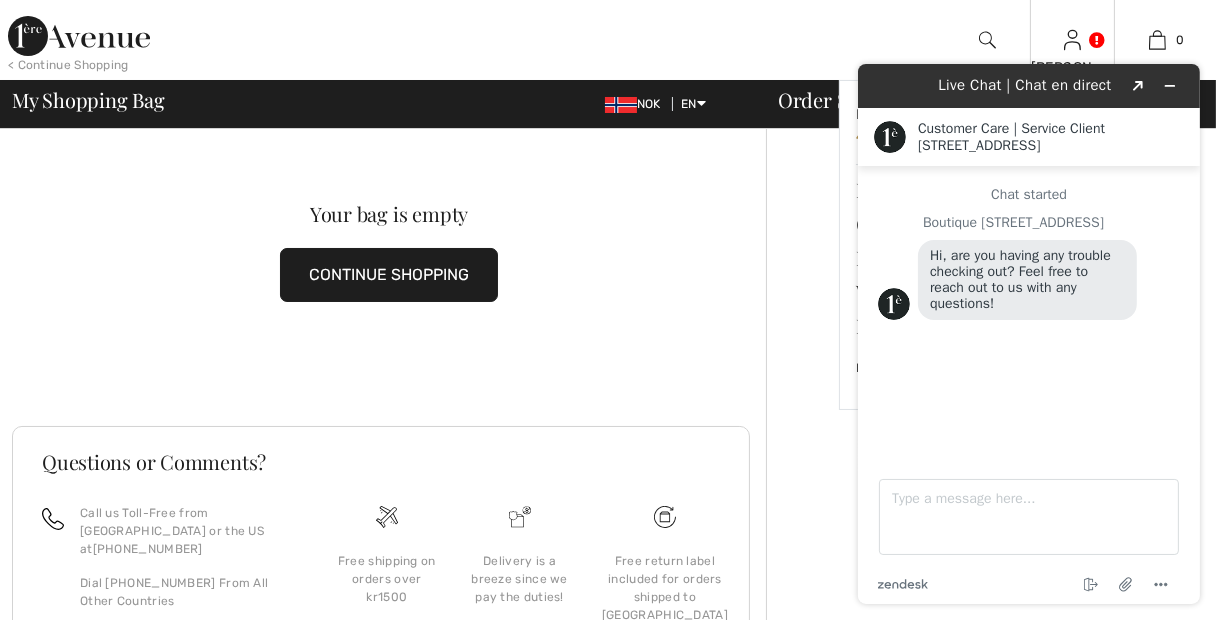 click at bounding box center [1072, 39] 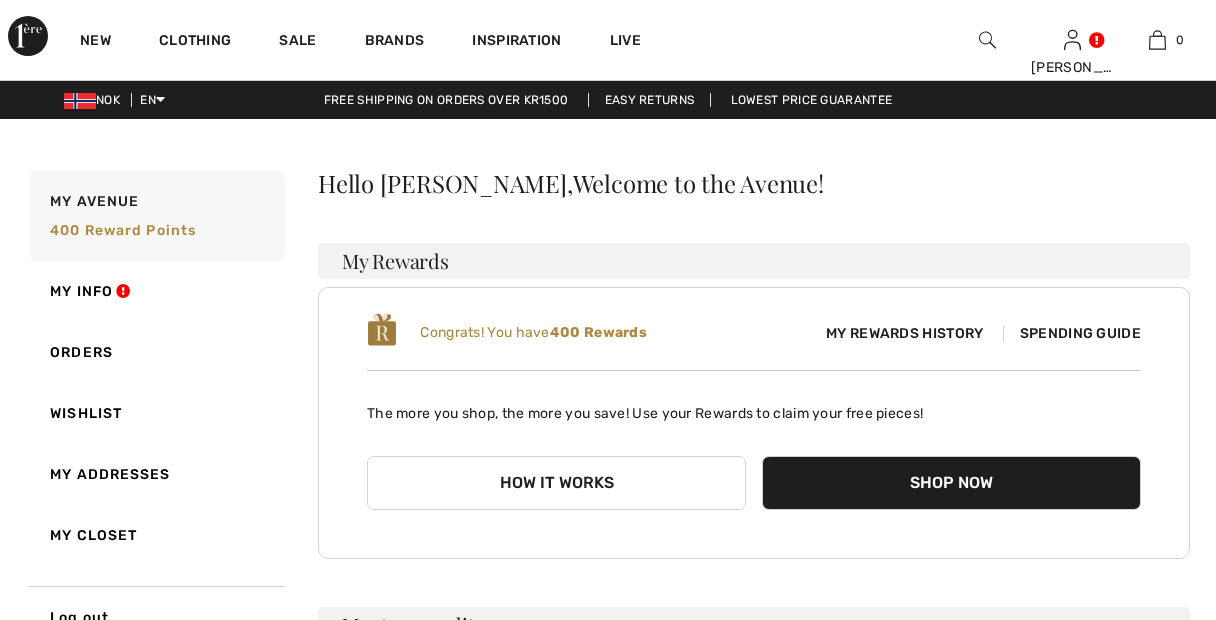 scroll, scrollTop: 0, scrollLeft: 0, axis: both 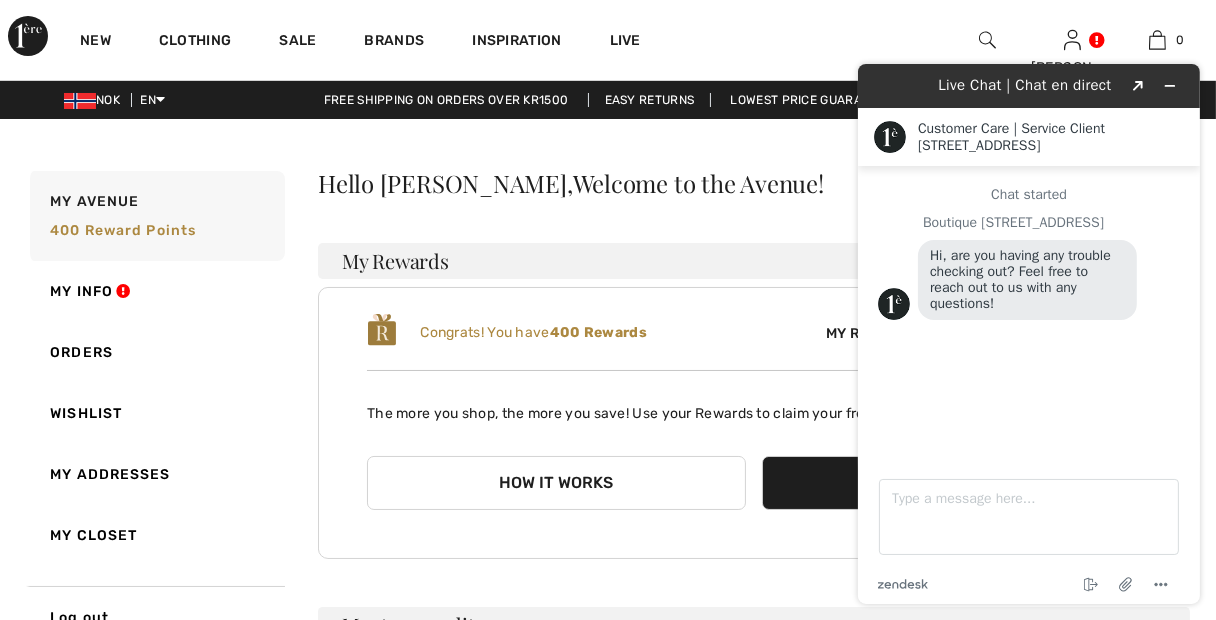 drag, startPoint x: 75, startPoint y: 344, endPoint x: 76, endPoint y: 354, distance: 10.049875 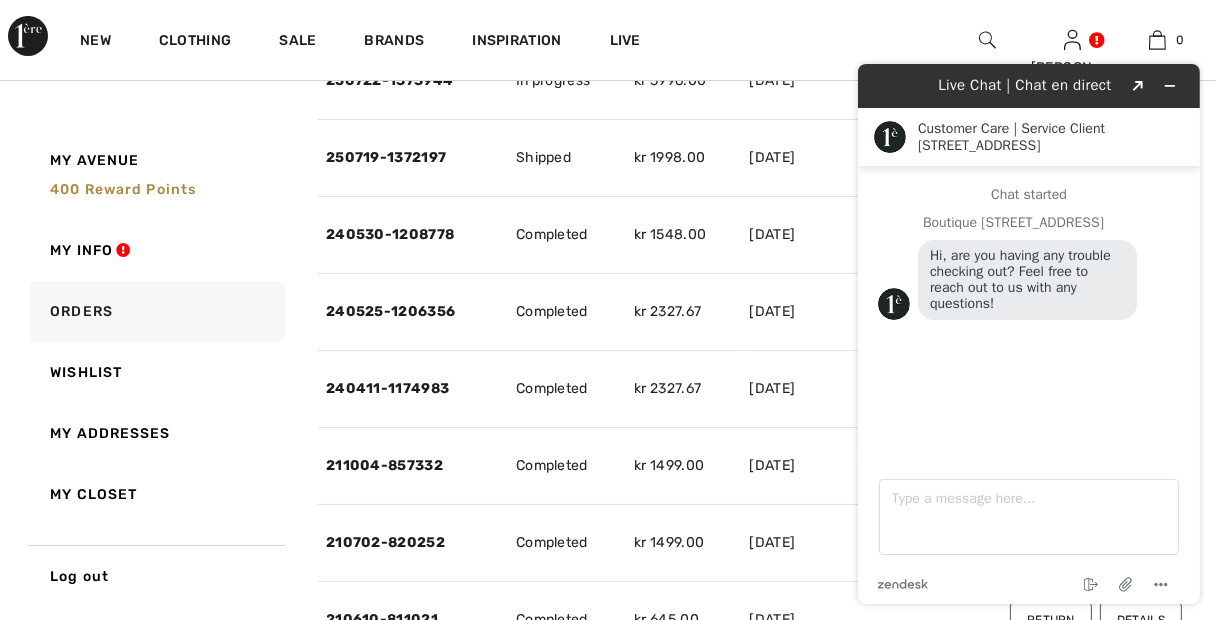 scroll, scrollTop: 45, scrollLeft: 0, axis: vertical 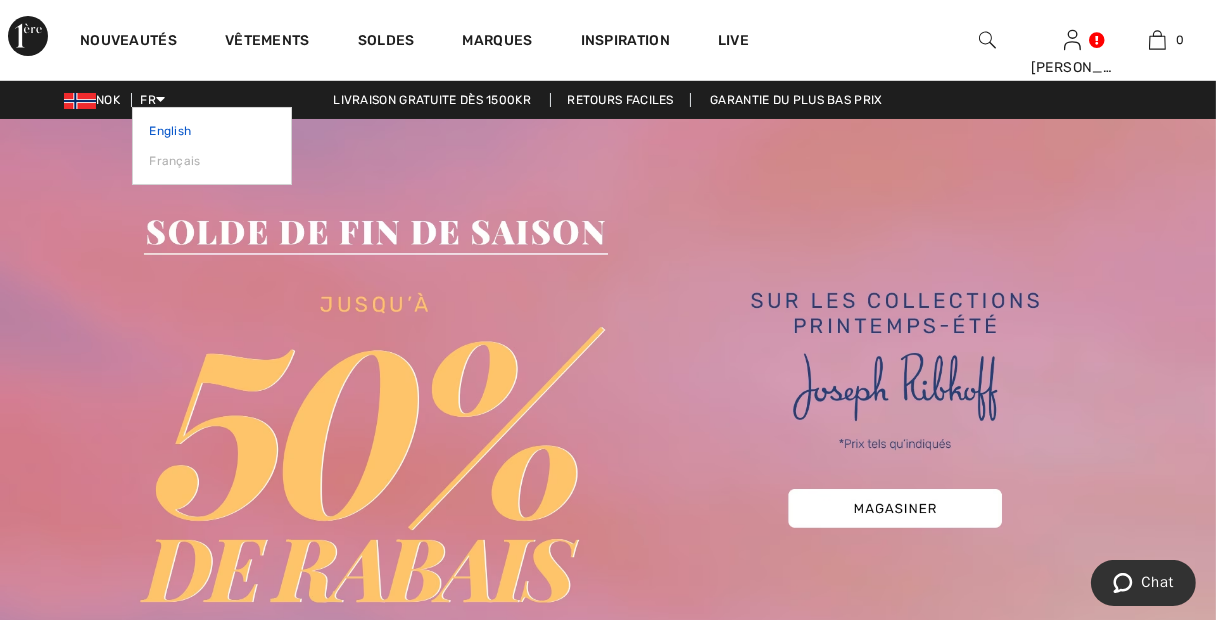 click on "English" at bounding box center (212, 131) 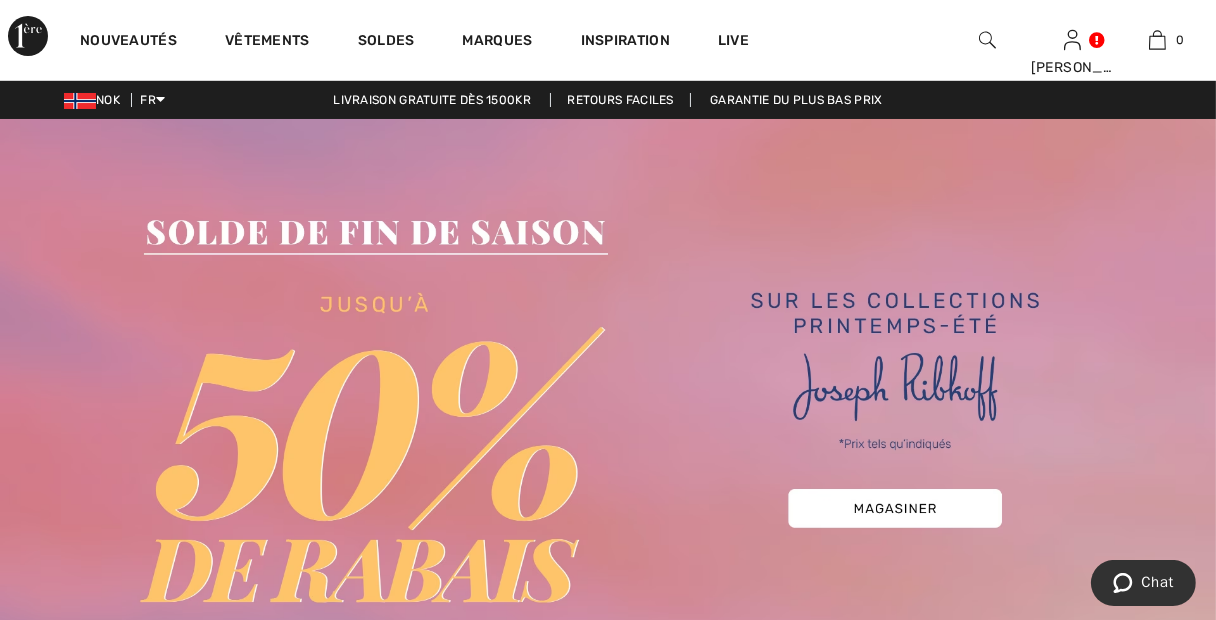 click on "NOK
FR
English
Français
Livraison gratuite dès 1500kr
Retours faciles
Garantie du plus bas prix" at bounding box center (608, 100) 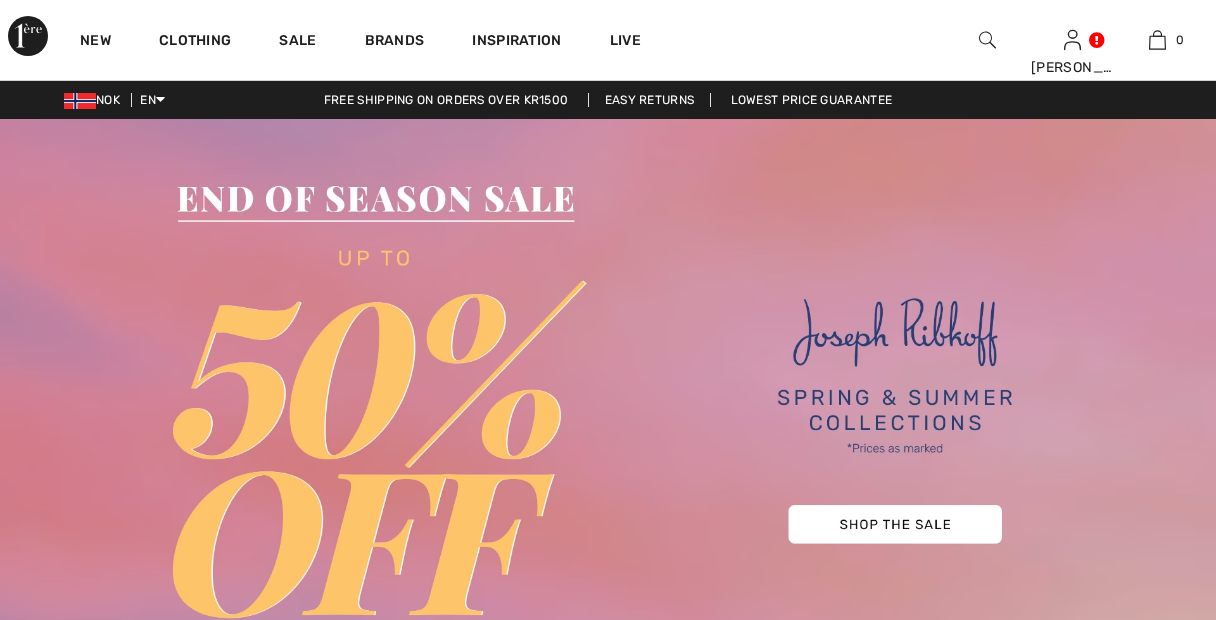 scroll, scrollTop: 0, scrollLeft: 0, axis: both 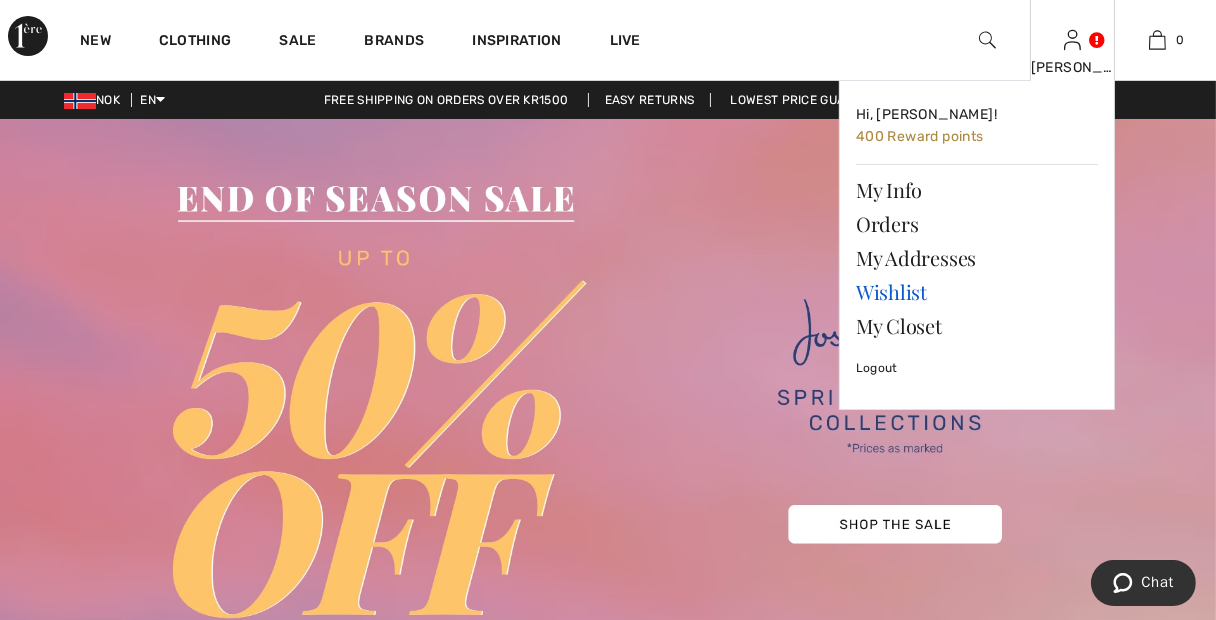 click on "Wishlist" at bounding box center [977, 292] 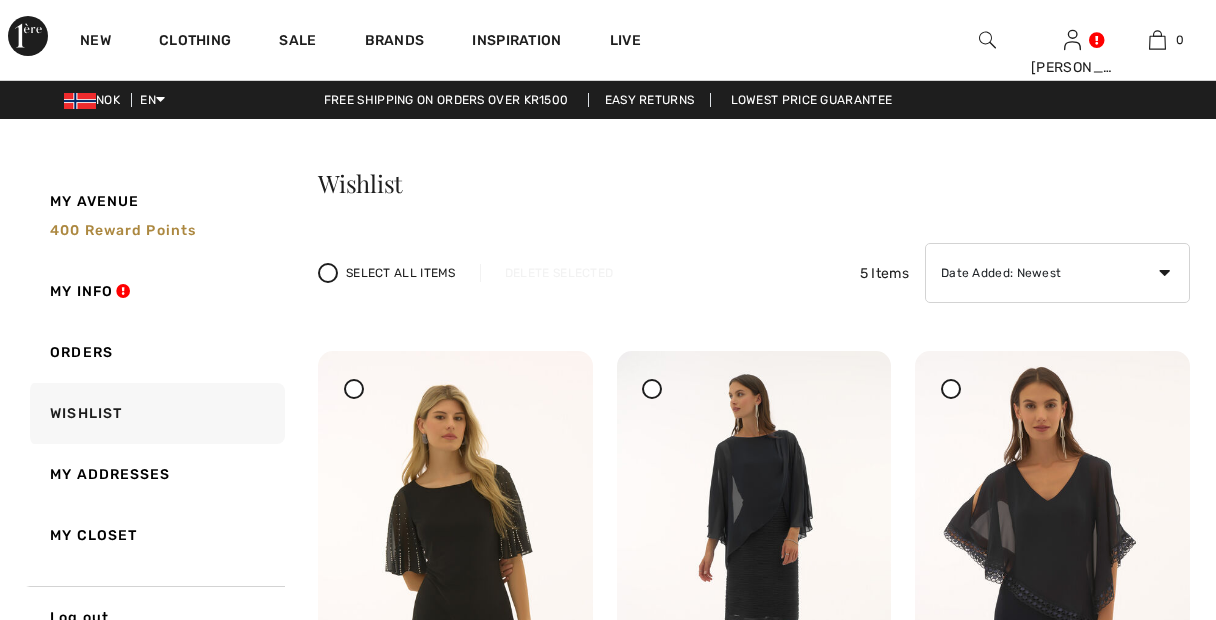 scroll, scrollTop: 0, scrollLeft: 0, axis: both 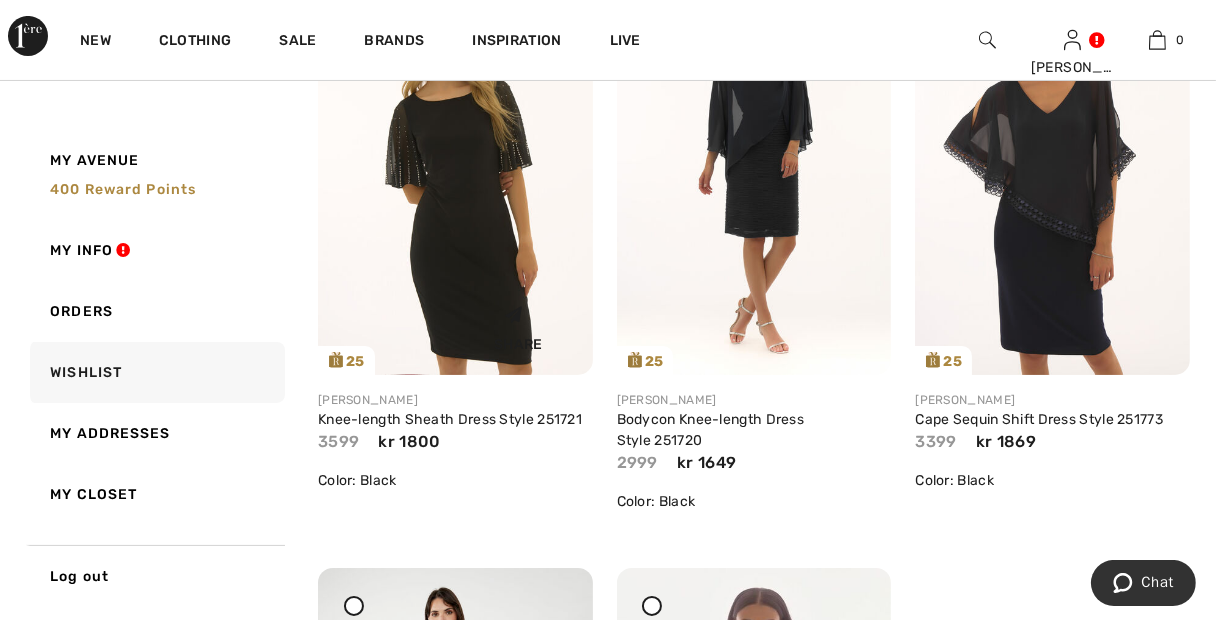 click at bounding box center (455, 169) 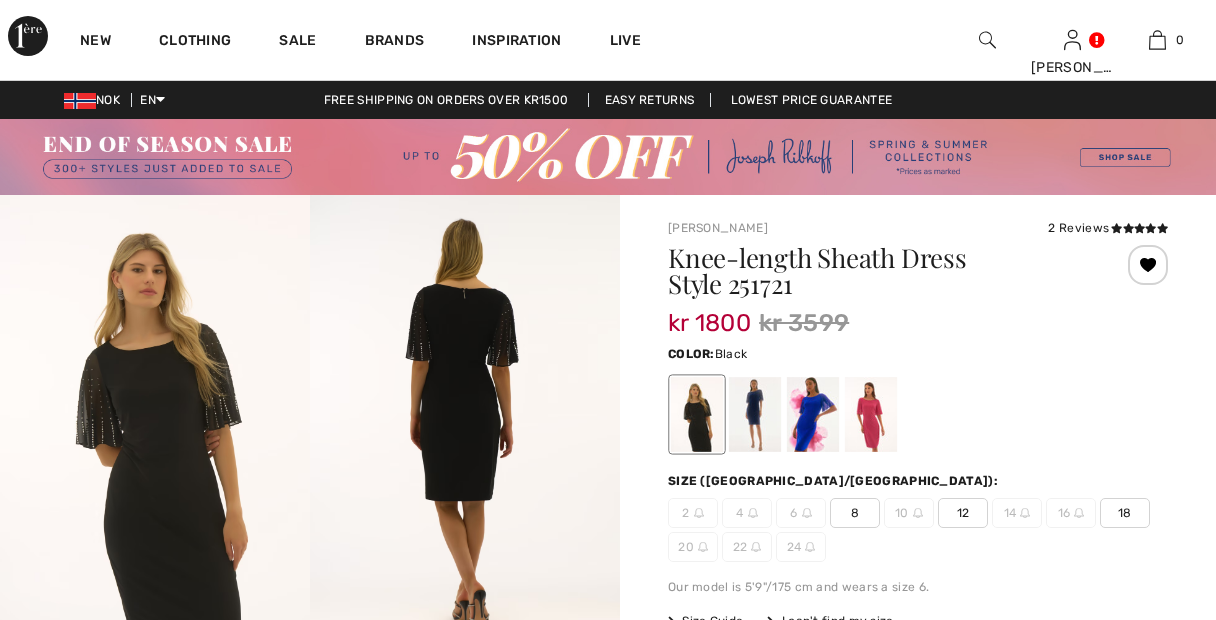 scroll, scrollTop: 0, scrollLeft: 0, axis: both 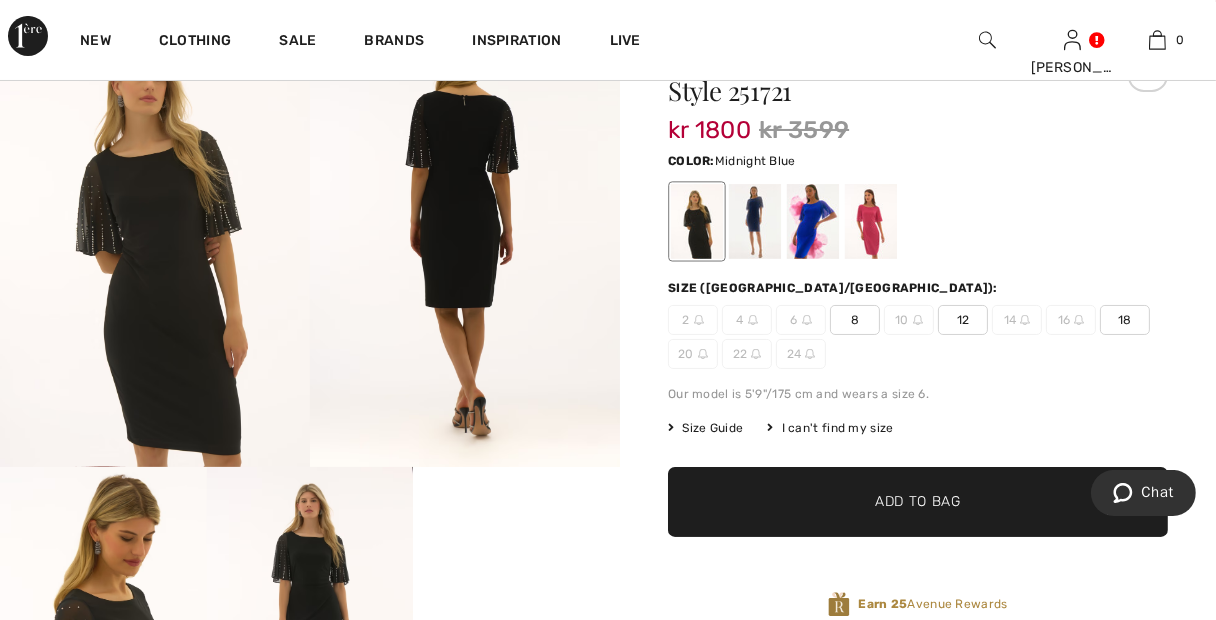 click at bounding box center (755, 221) 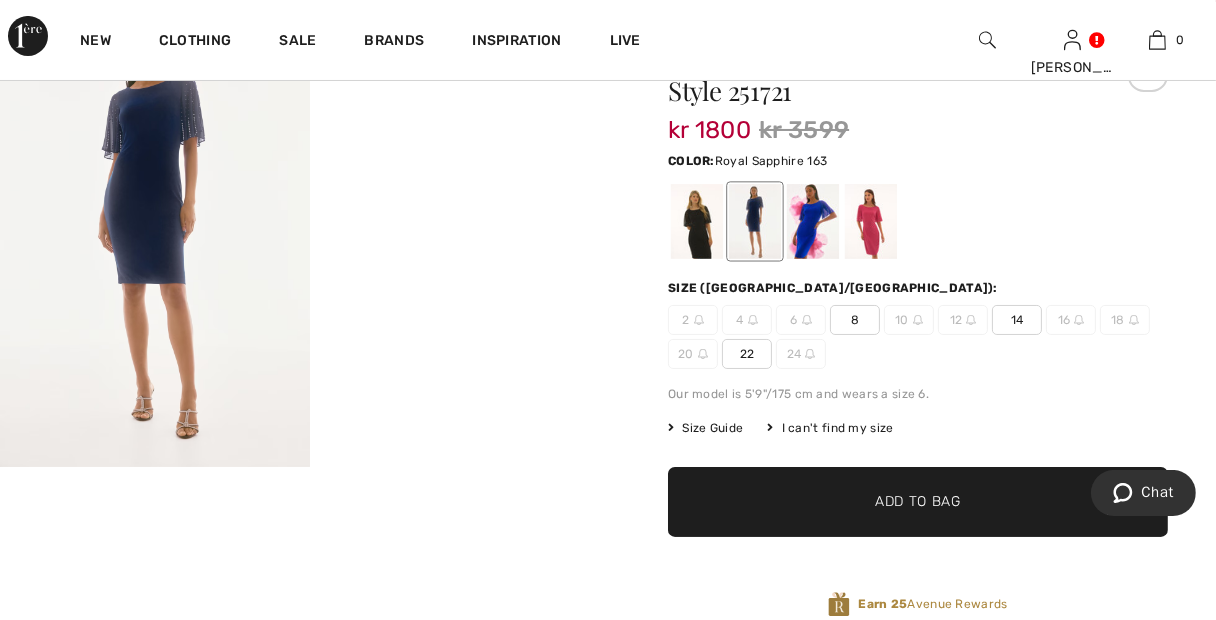 click at bounding box center [813, 221] 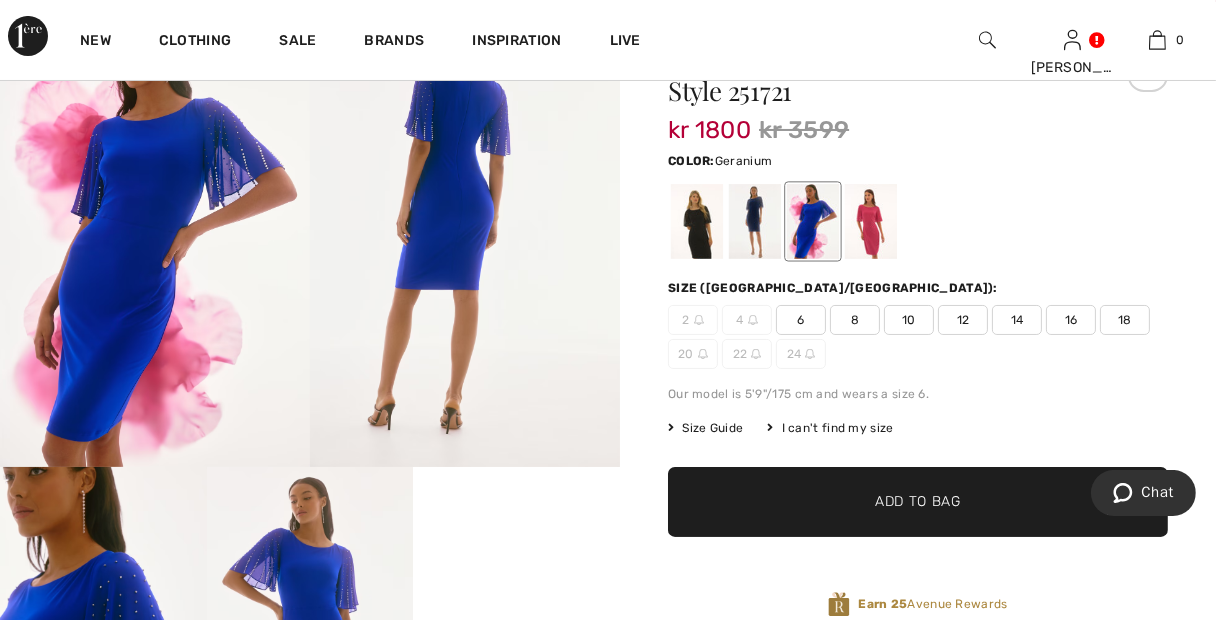 click at bounding box center (871, 221) 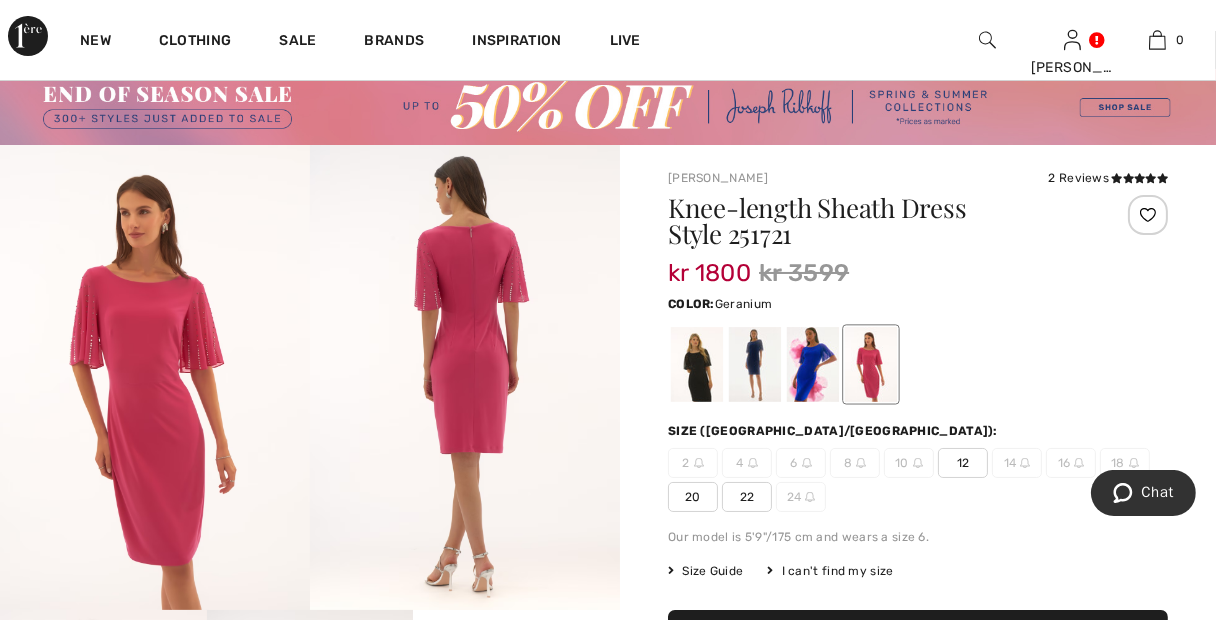 scroll, scrollTop: 0, scrollLeft: 0, axis: both 